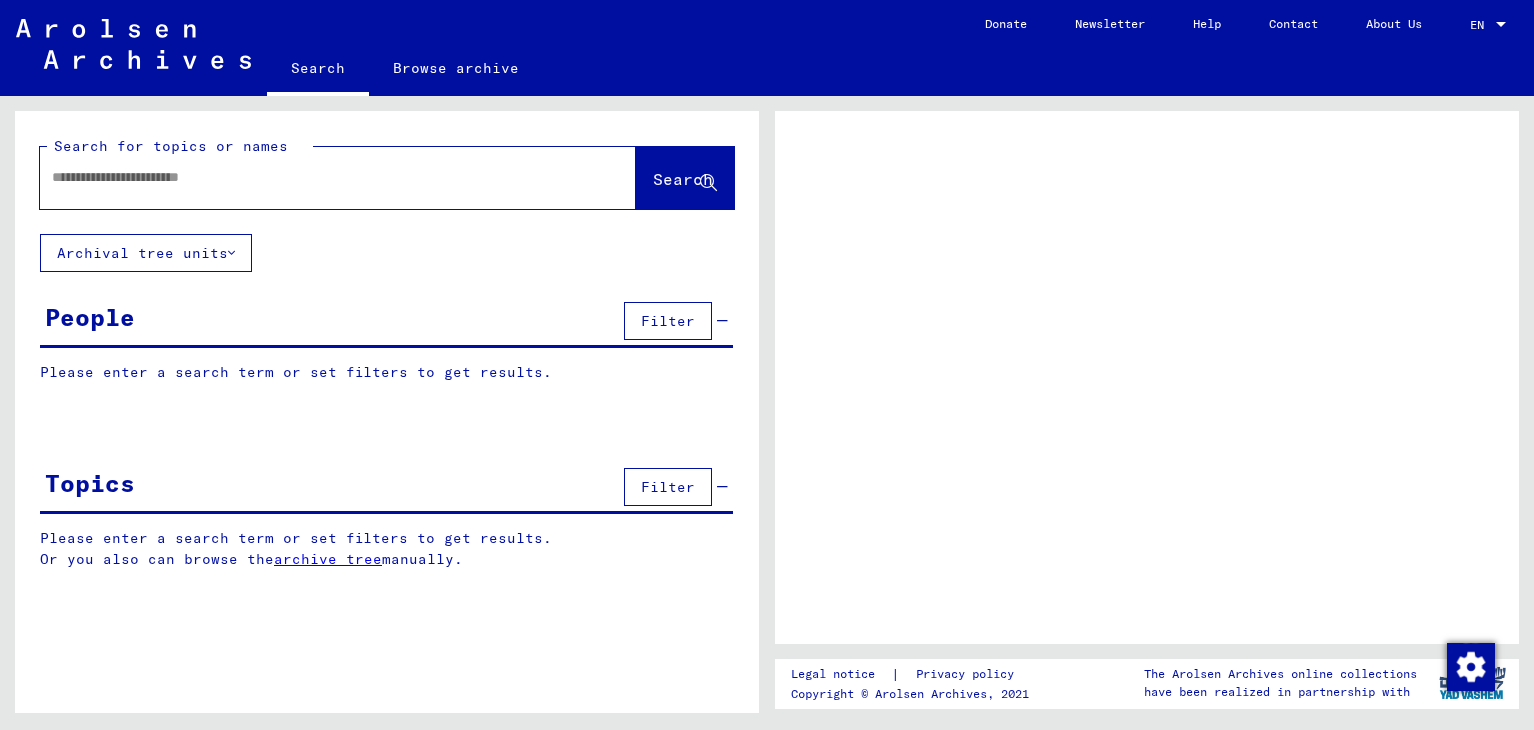 scroll, scrollTop: 0, scrollLeft: 0, axis: both 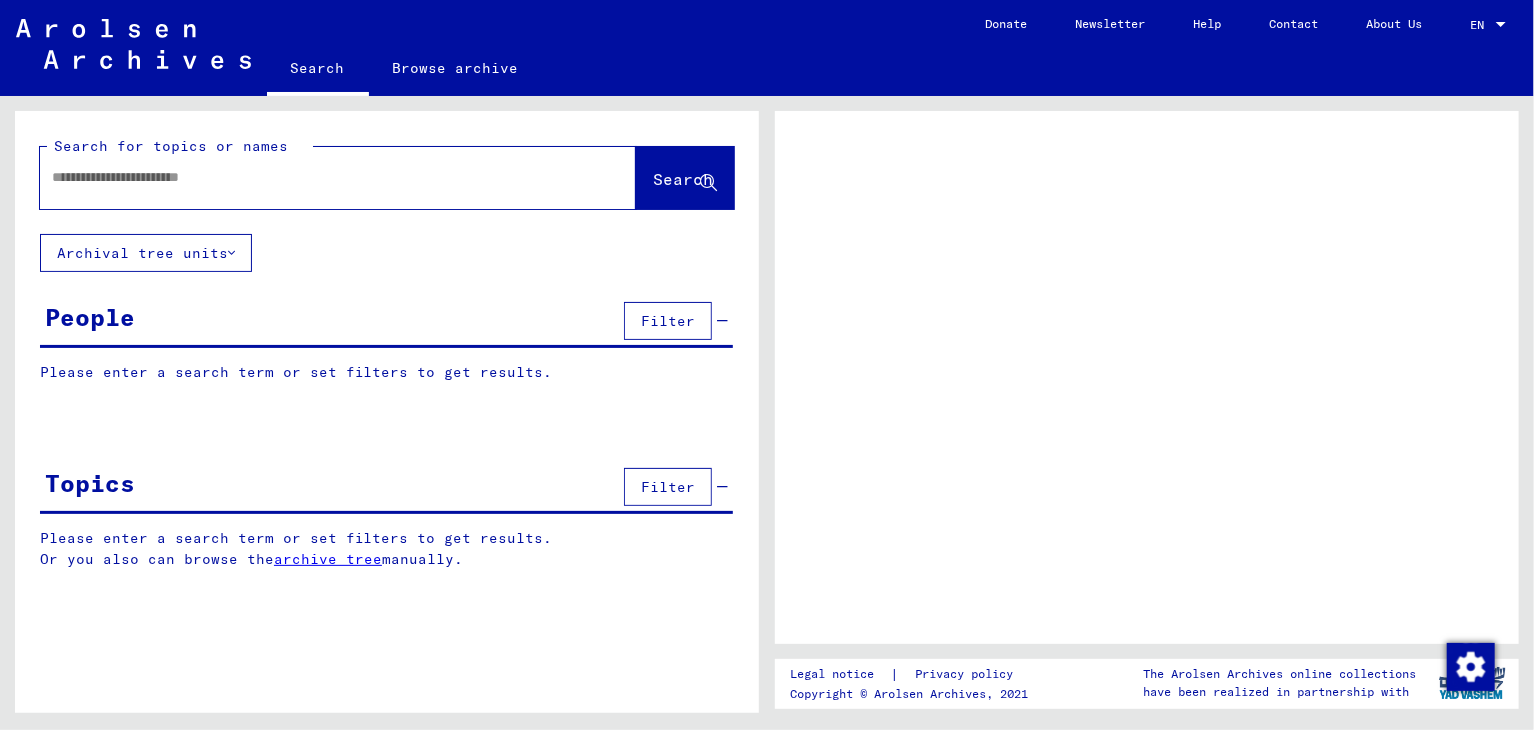 click at bounding box center (320, 177) 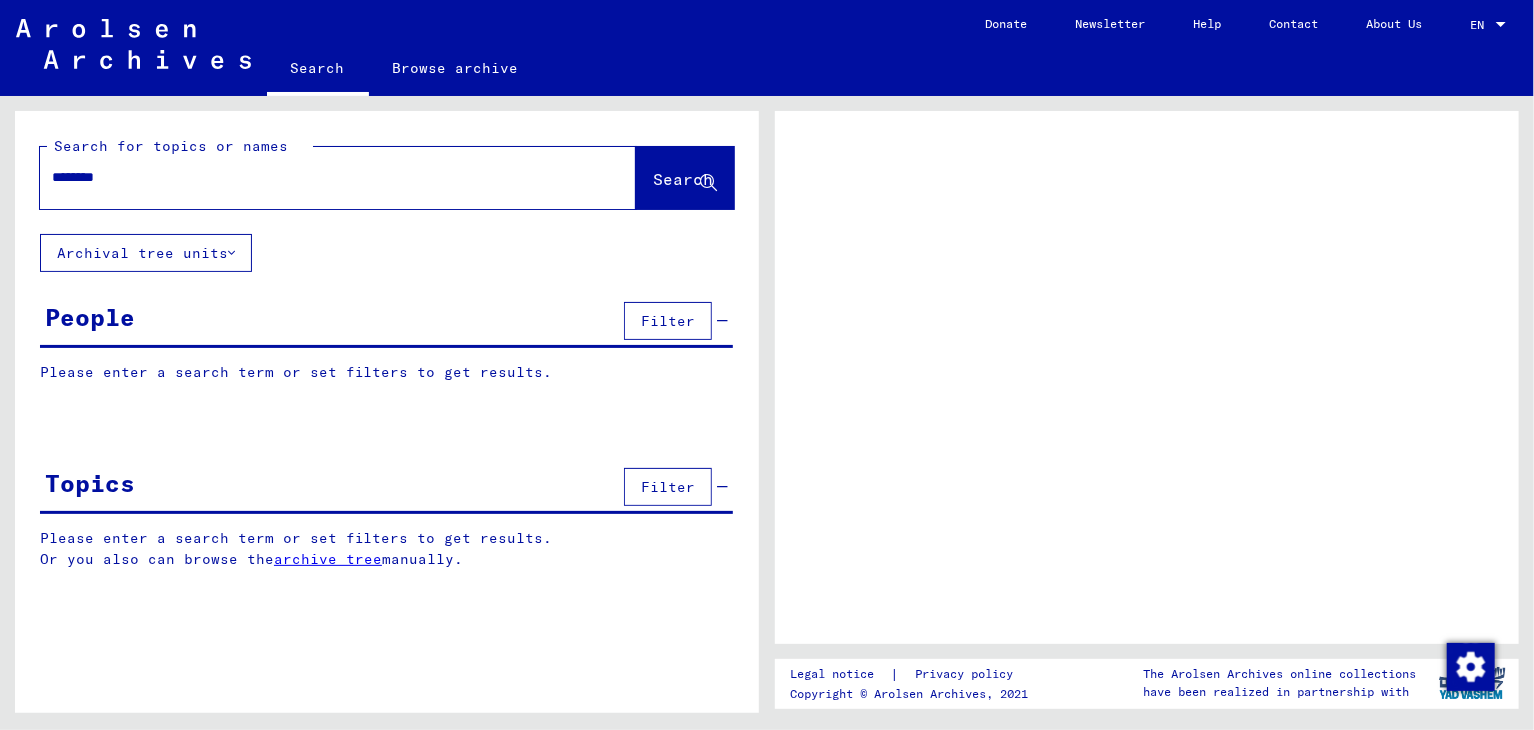 type on "*********" 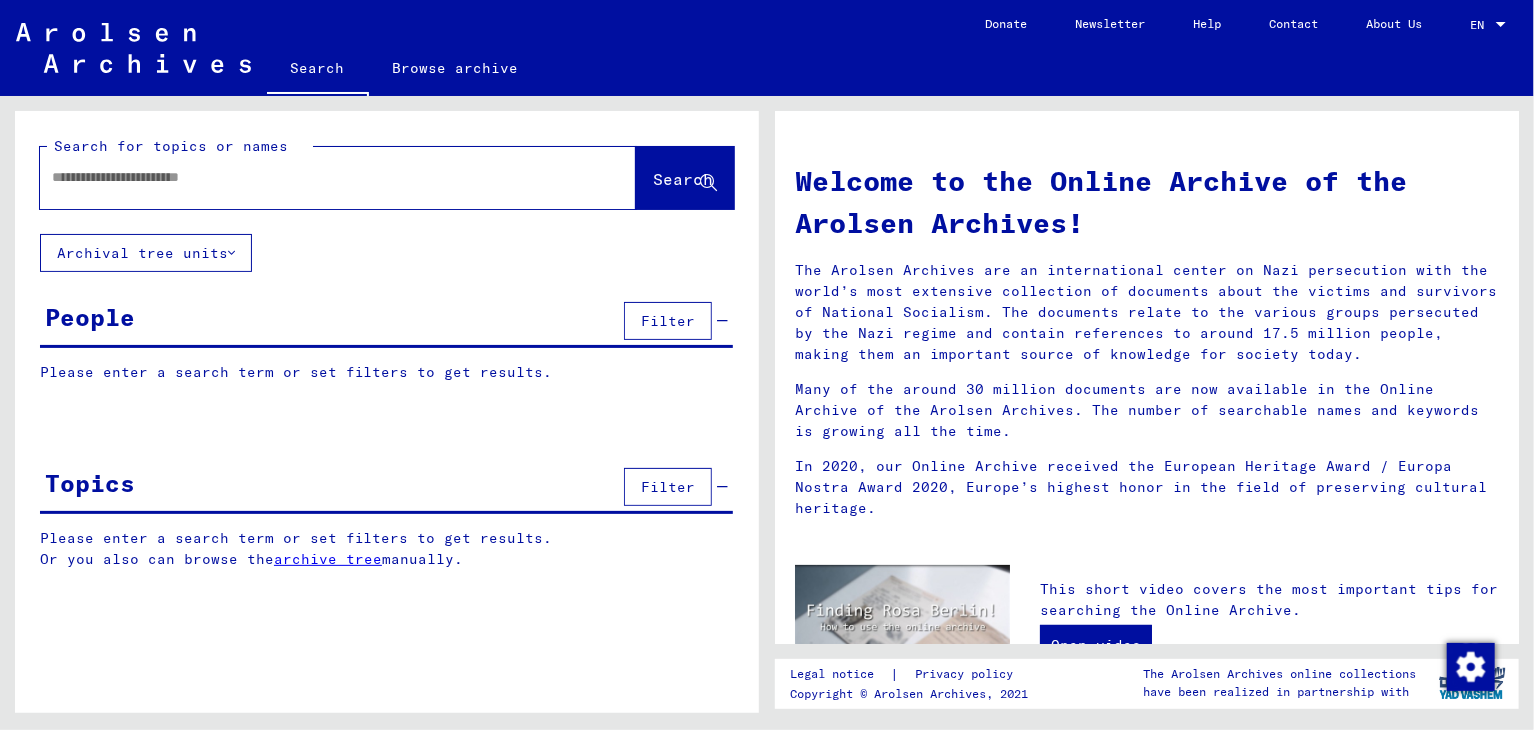 click at bounding box center (314, 177) 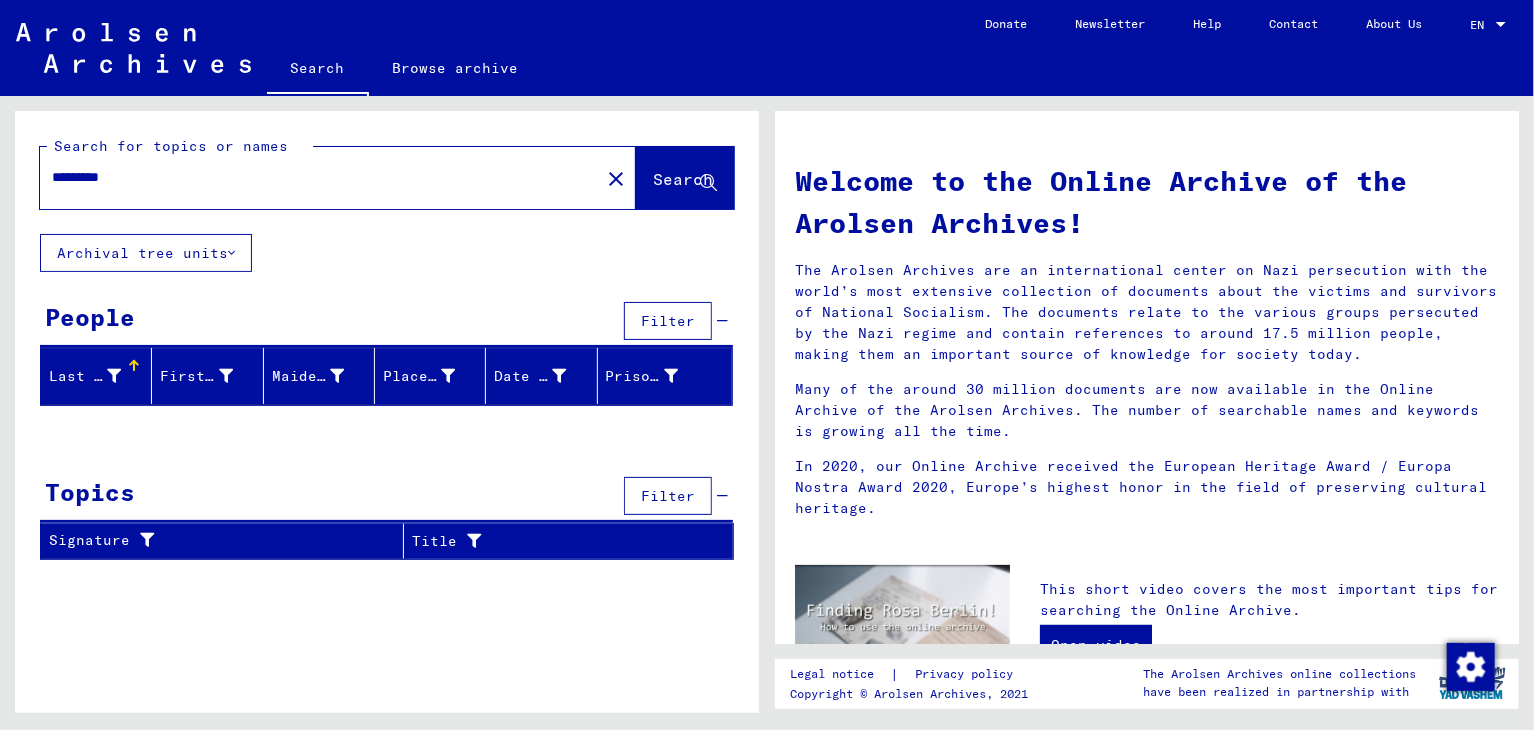 click on "*********" at bounding box center [314, 177] 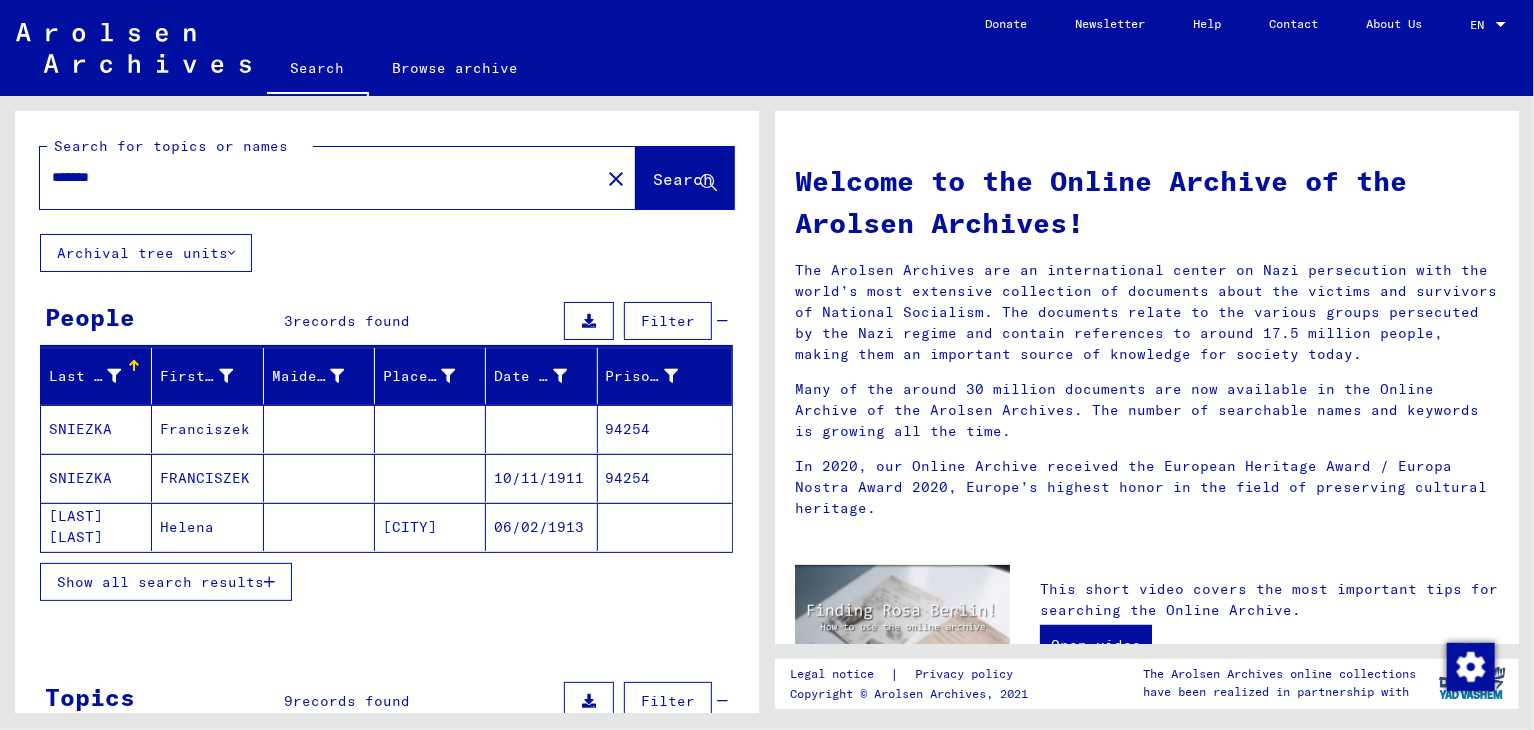 click on "Show all search results" at bounding box center (166, 582) 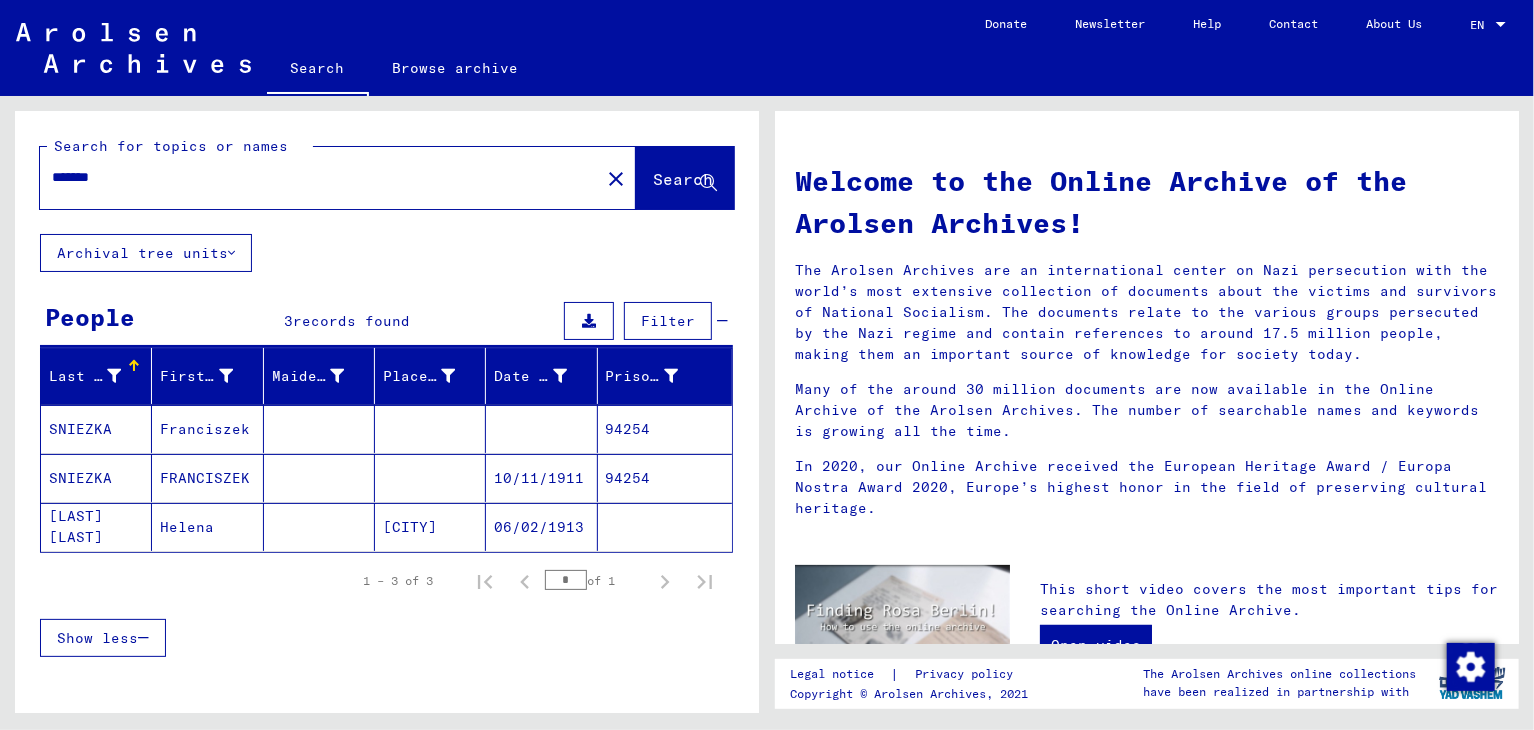 drag, startPoint x: 379, startPoint y: 175, endPoint x: -1, endPoint y: 184, distance: 380.10657 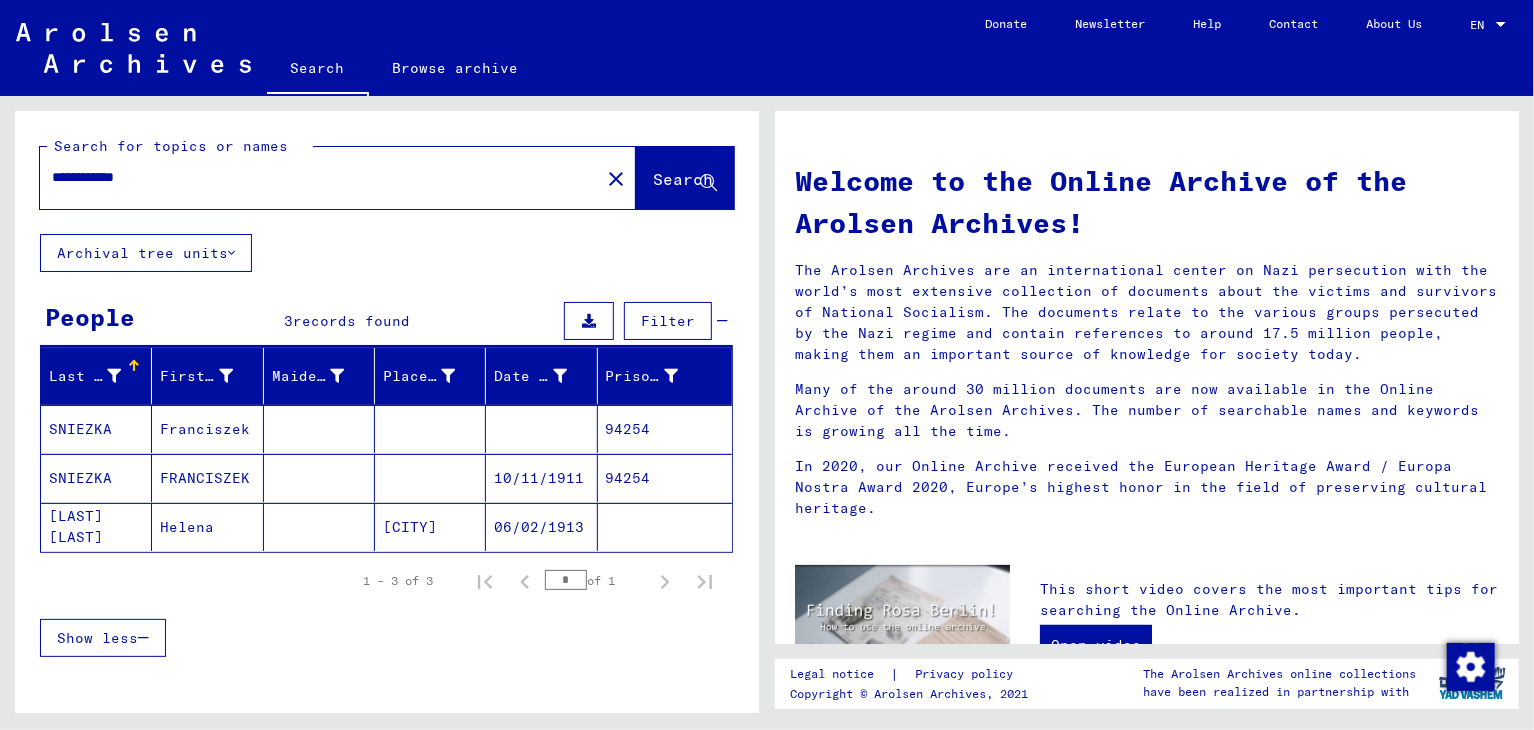 type on "**********" 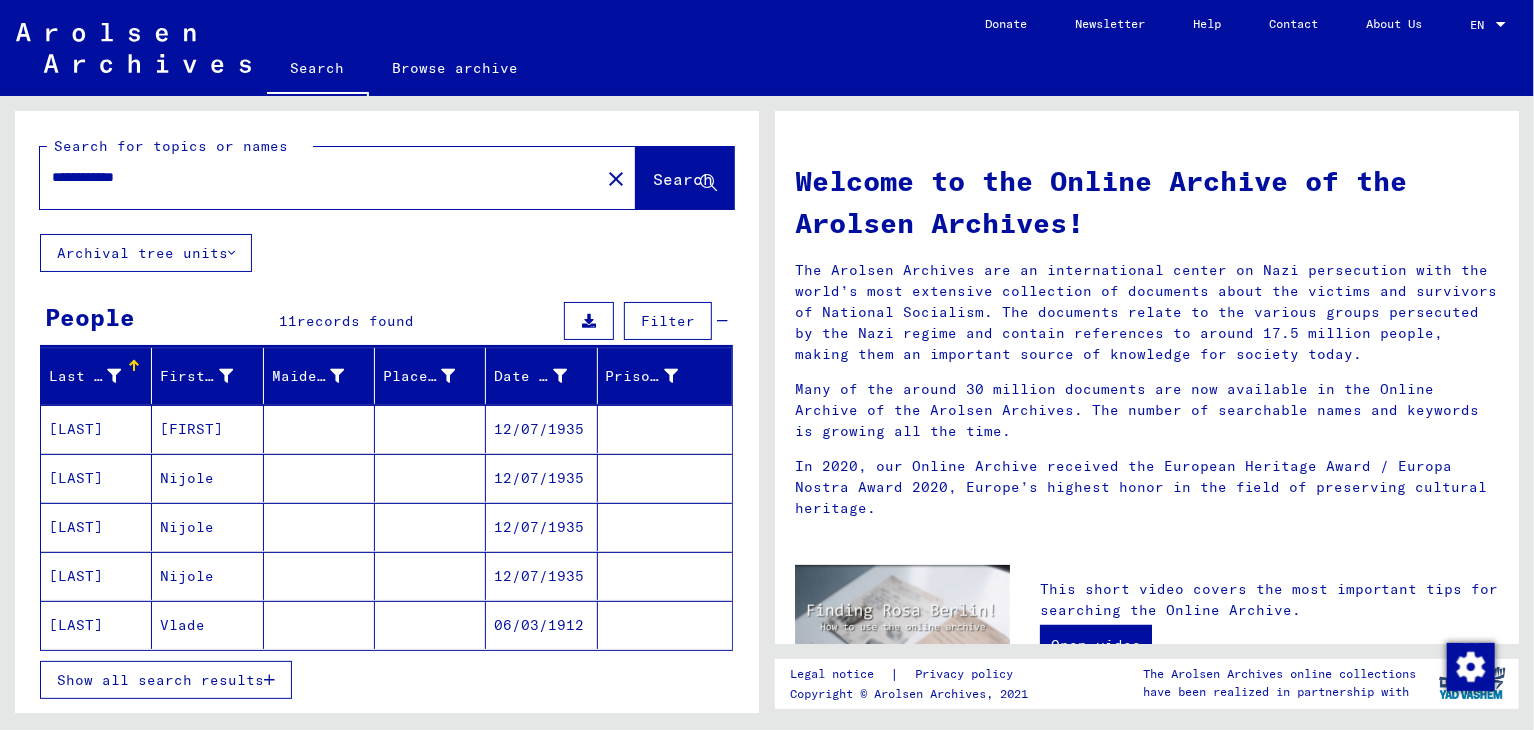 click on "Show all search results" at bounding box center (166, 680) 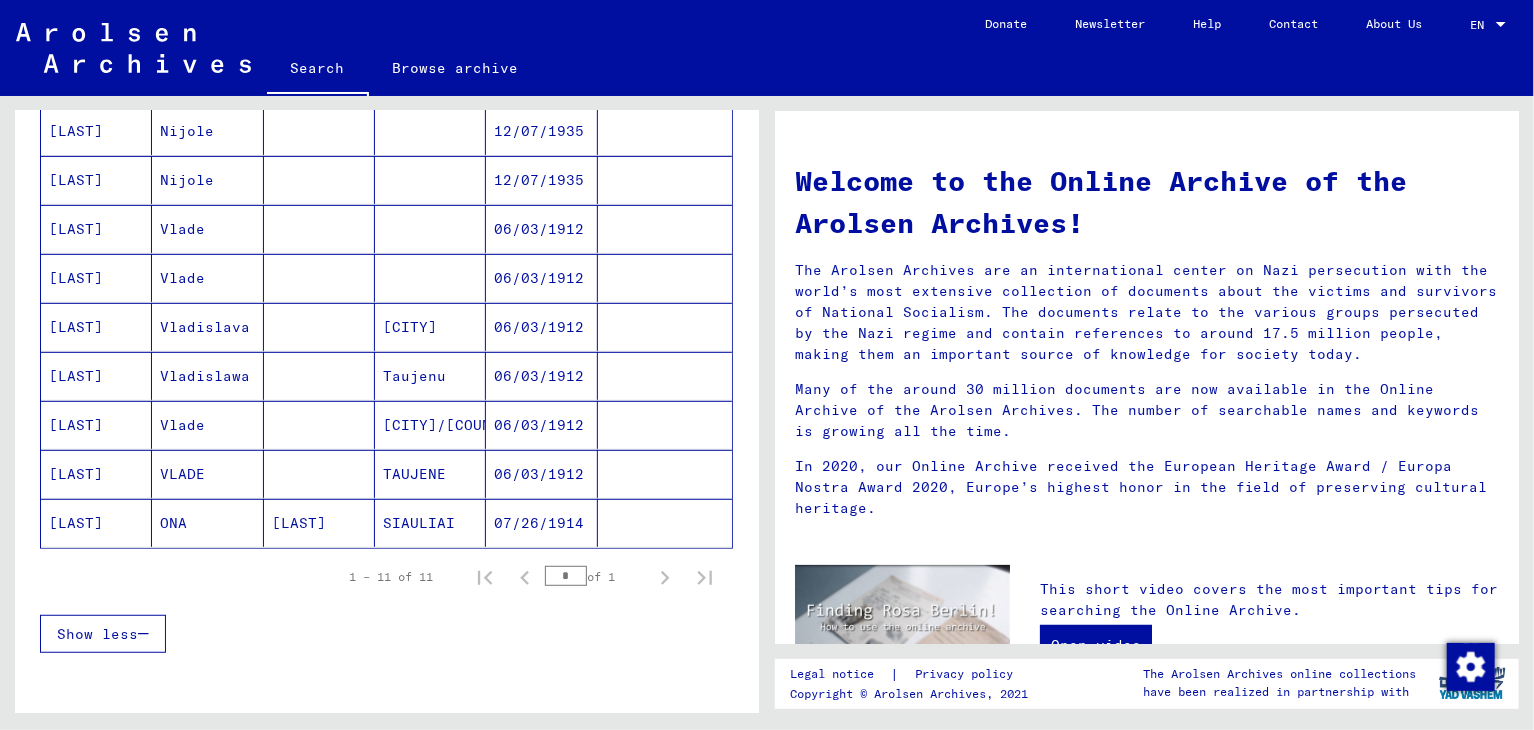 scroll, scrollTop: 400, scrollLeft: 0, axis: vertical 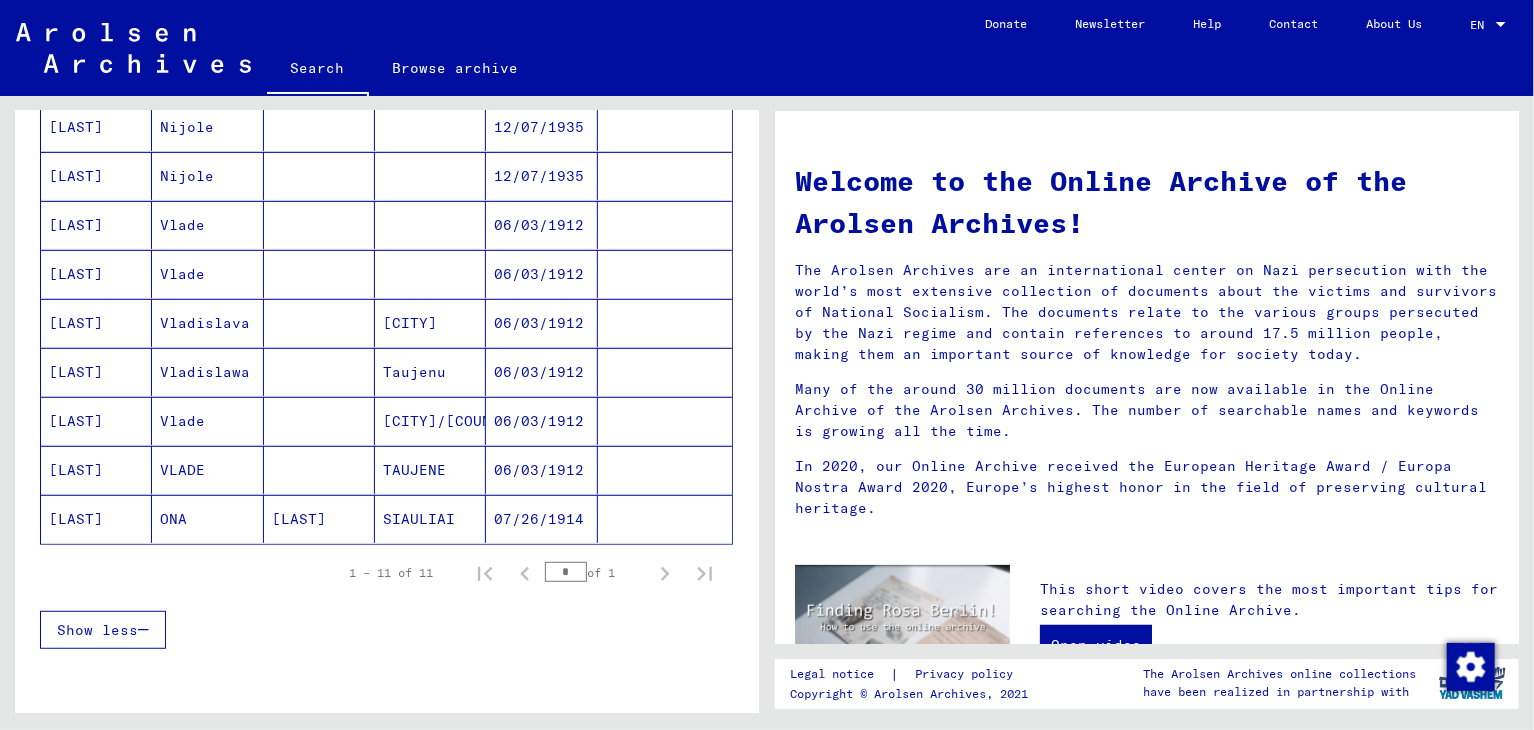 click on "[LAST]" 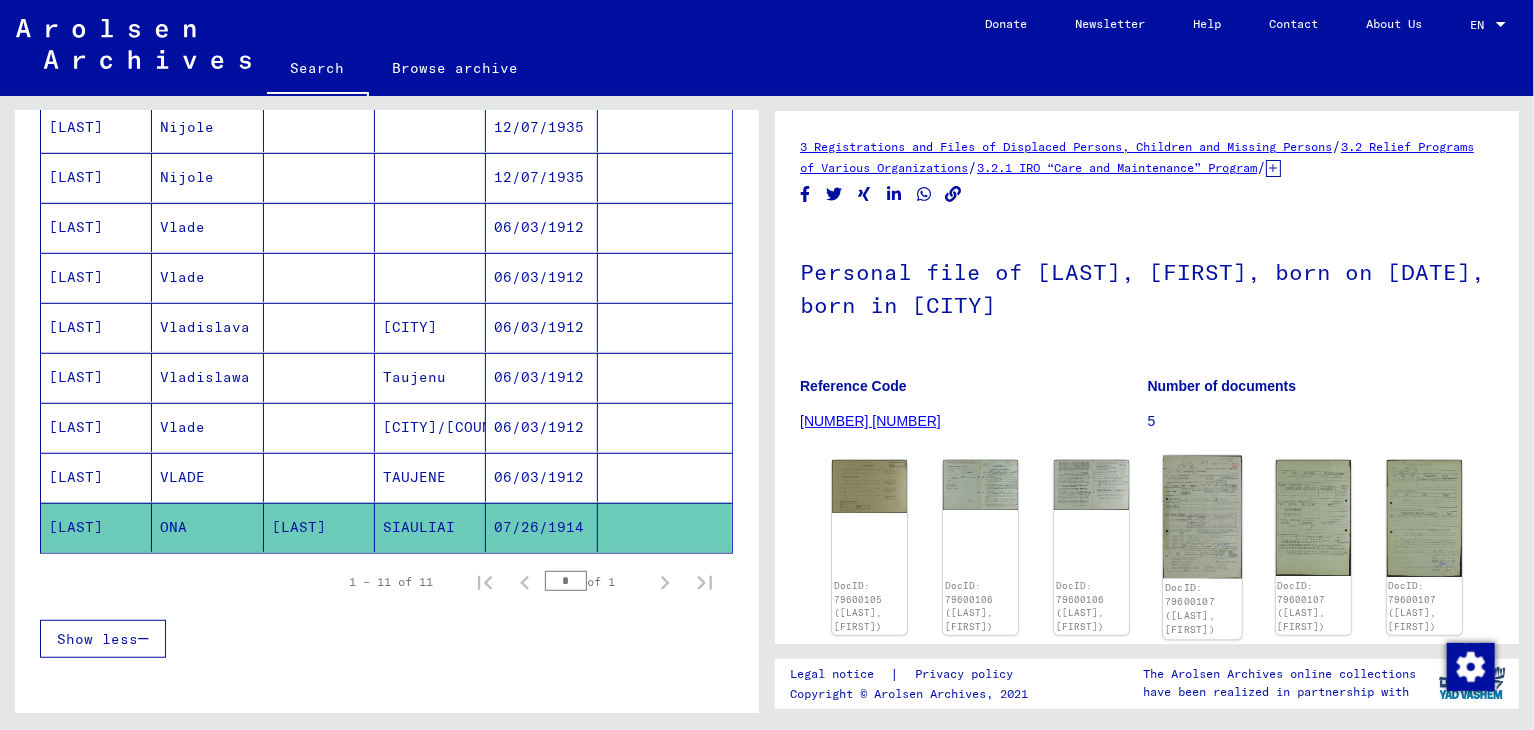 scroll, scrollTop: 442, scrollLeft: 0, axis: vertical 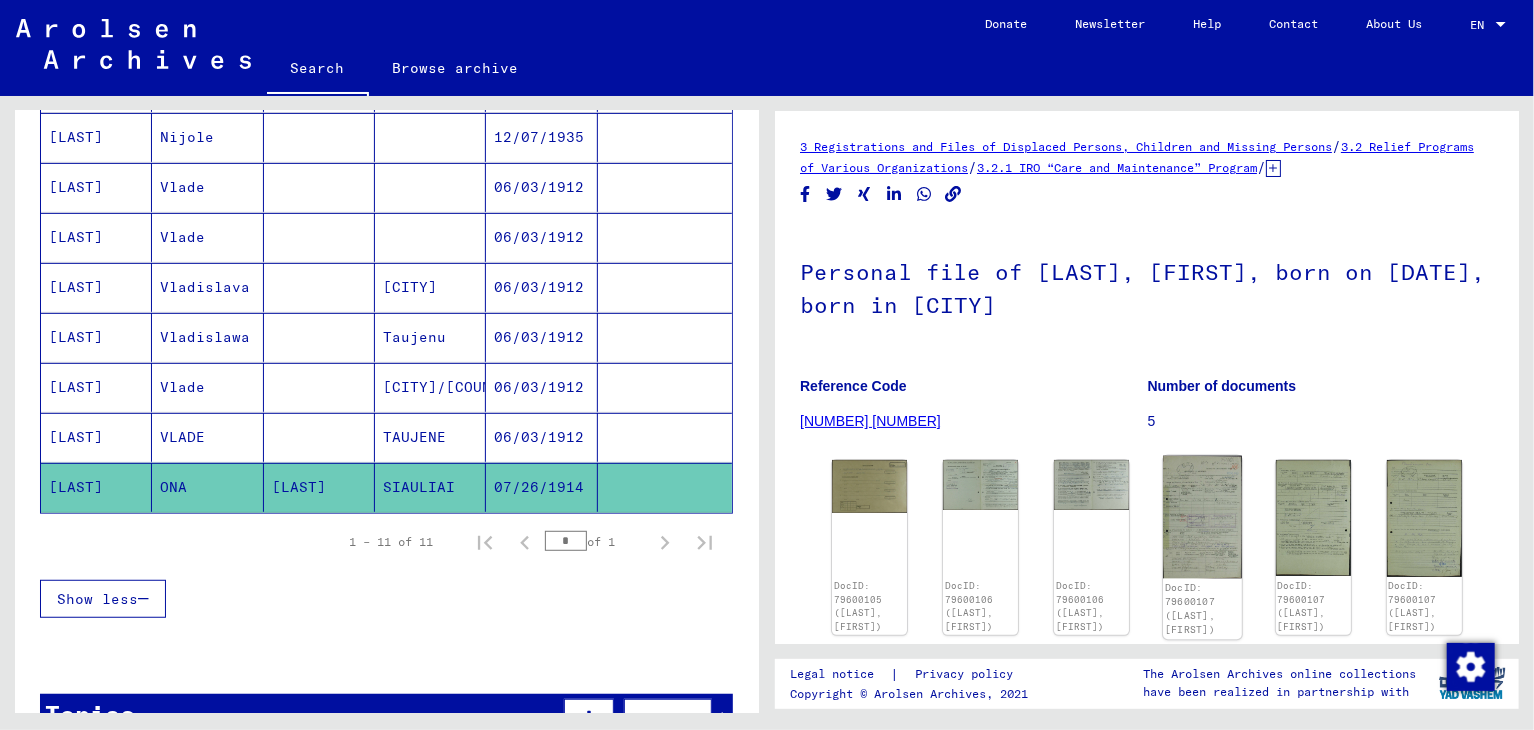click 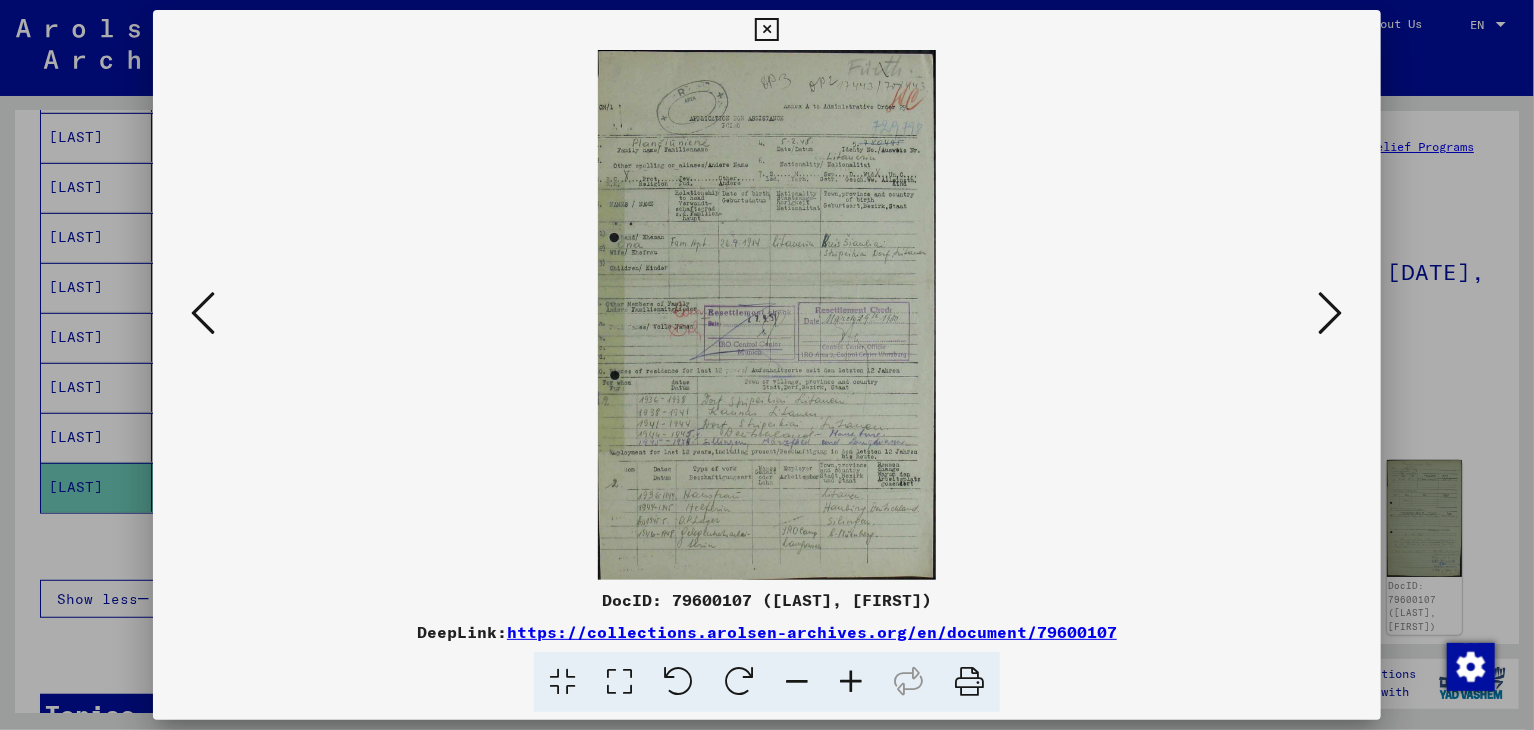 scroll, scrollTop: 0, scrollLeft: 0, axis: both 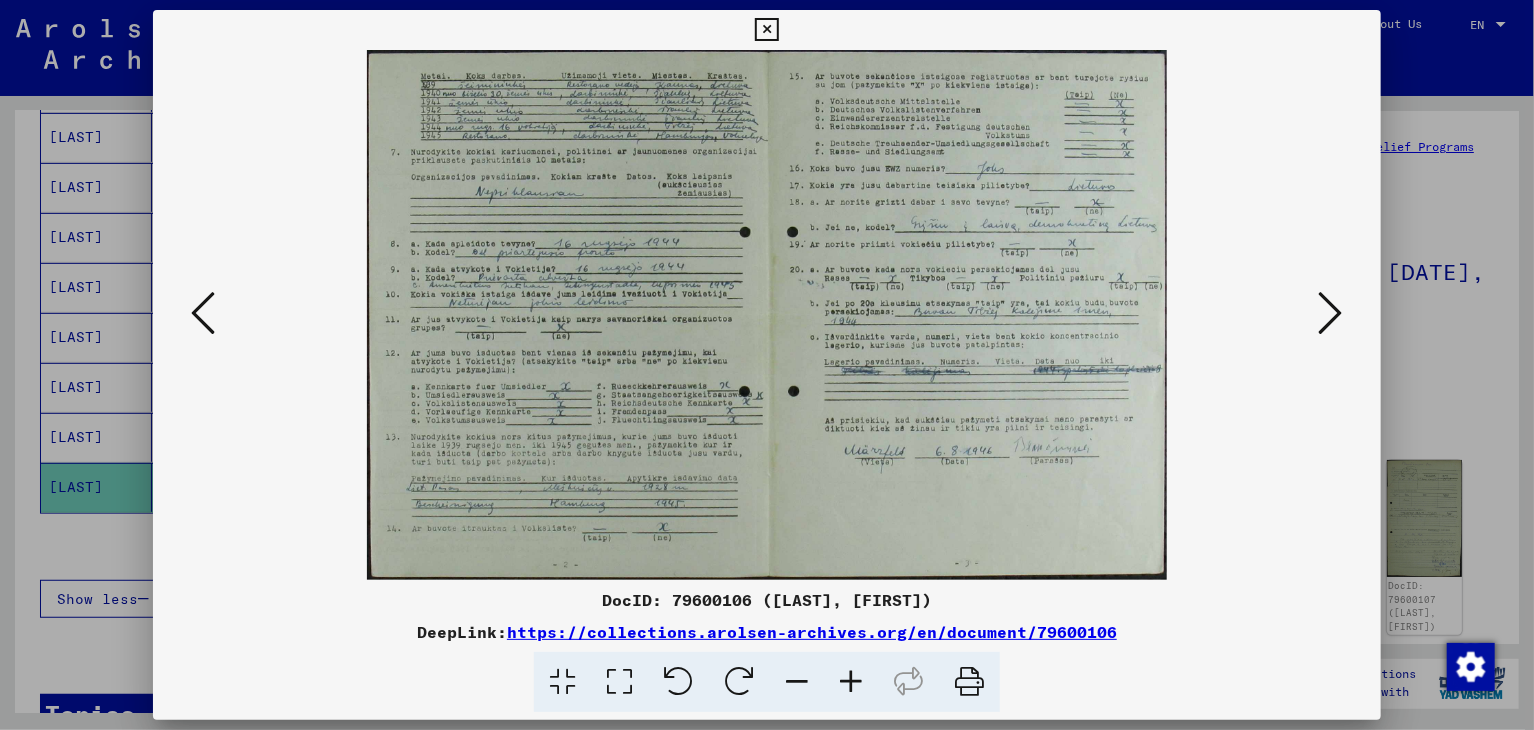 type 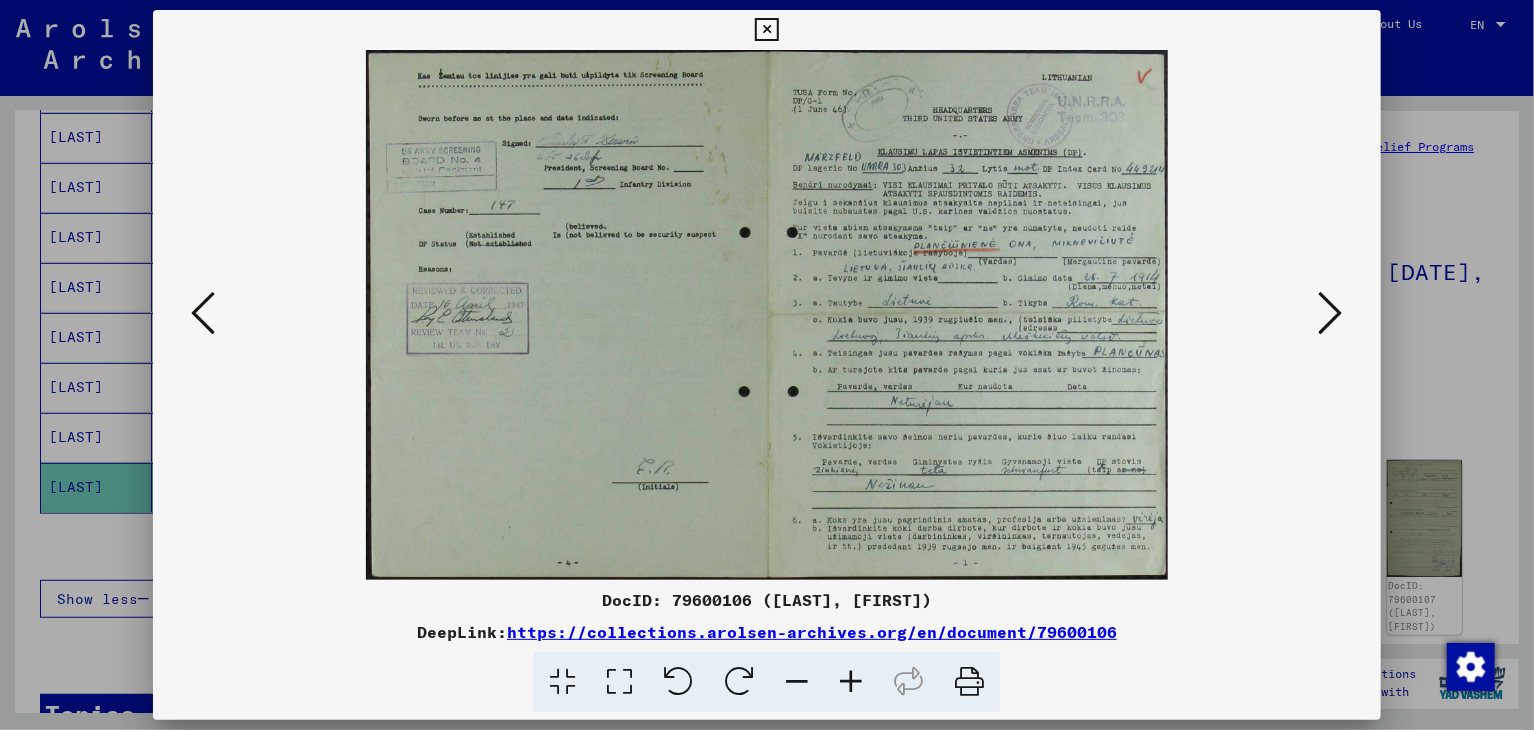 click at bounding box center (1331, 313) 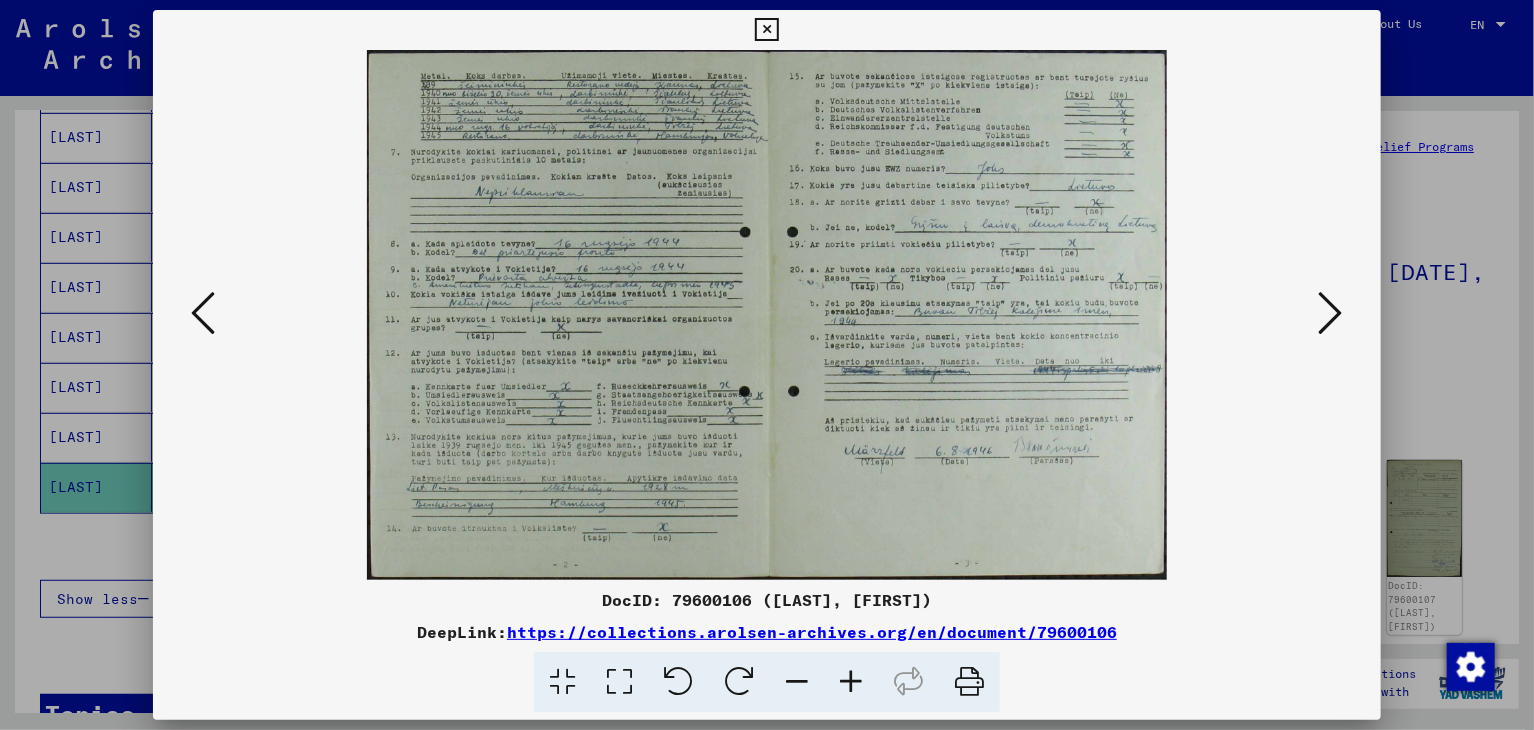 click at bounding box center [1331, 313] 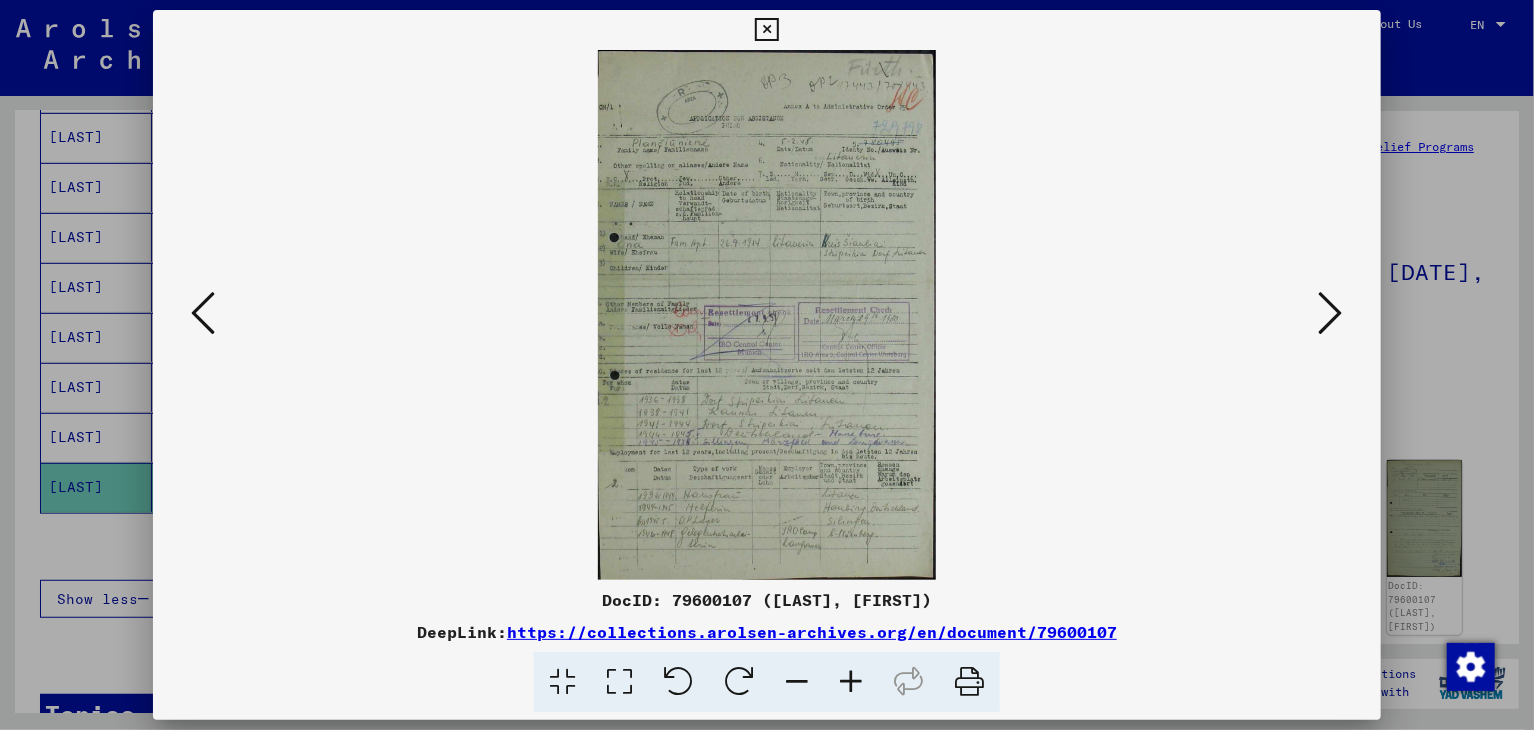 click at bounding box center [1331, 313] 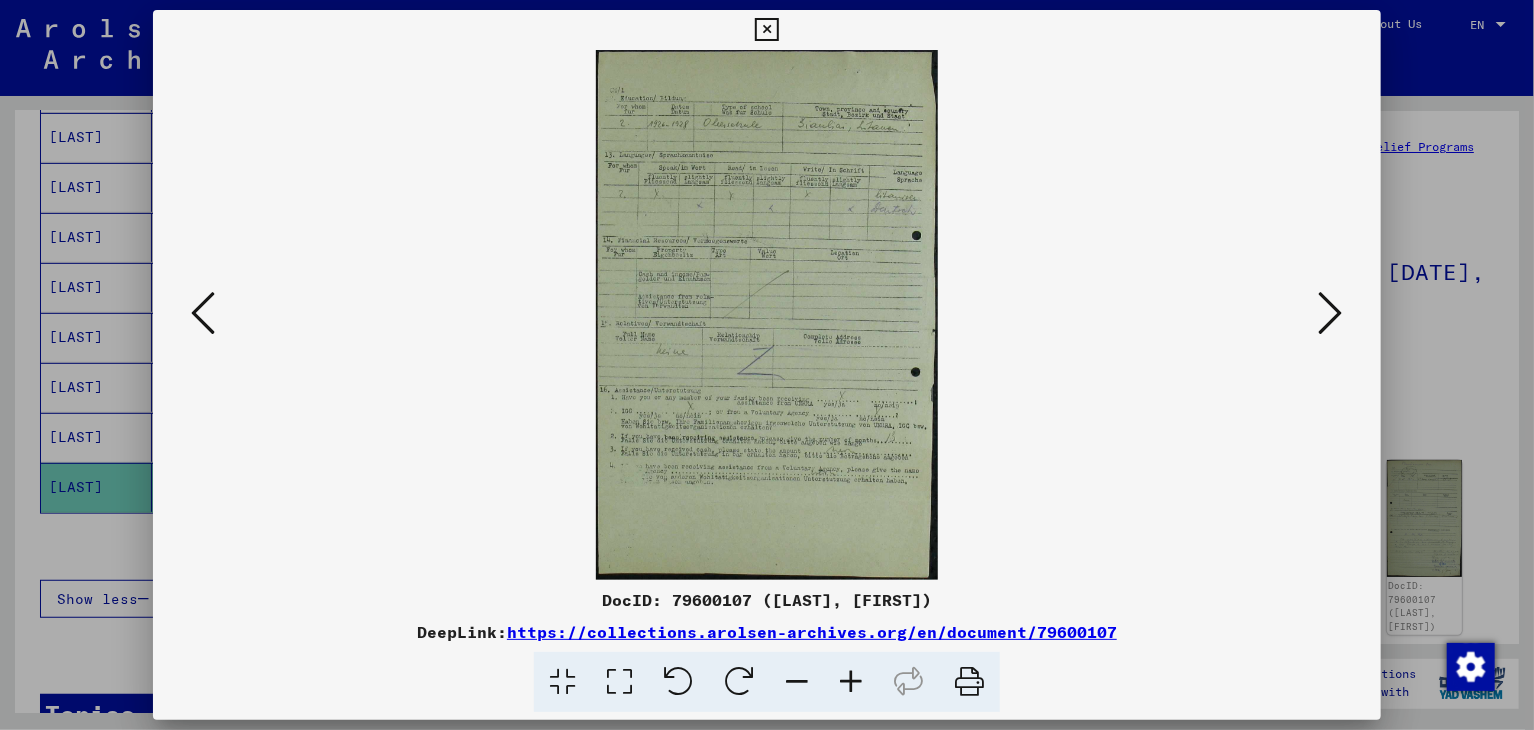 click at bounding box center [1331, 313] 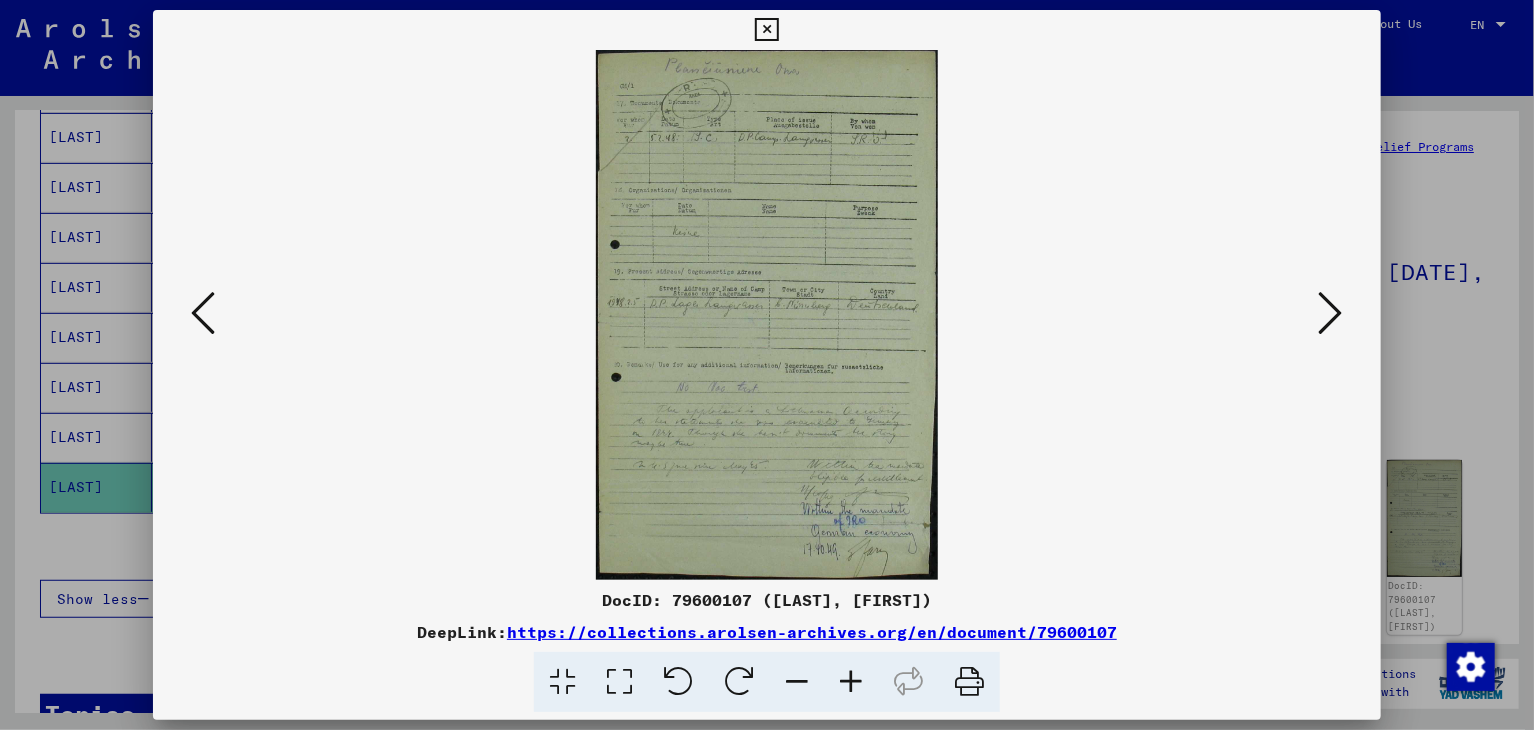click at bounding box center (1331, 313) 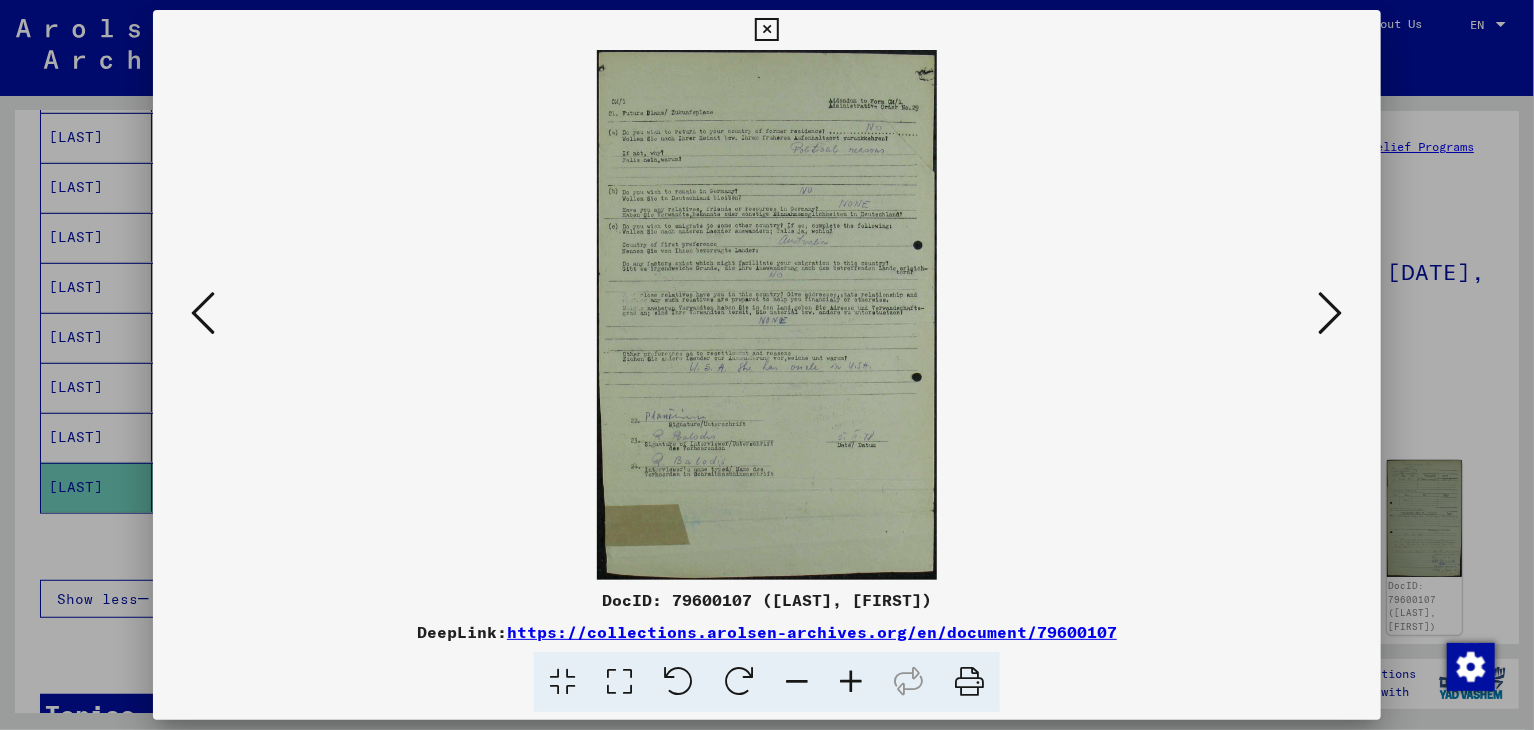 click at bounding box center (1331, 313) 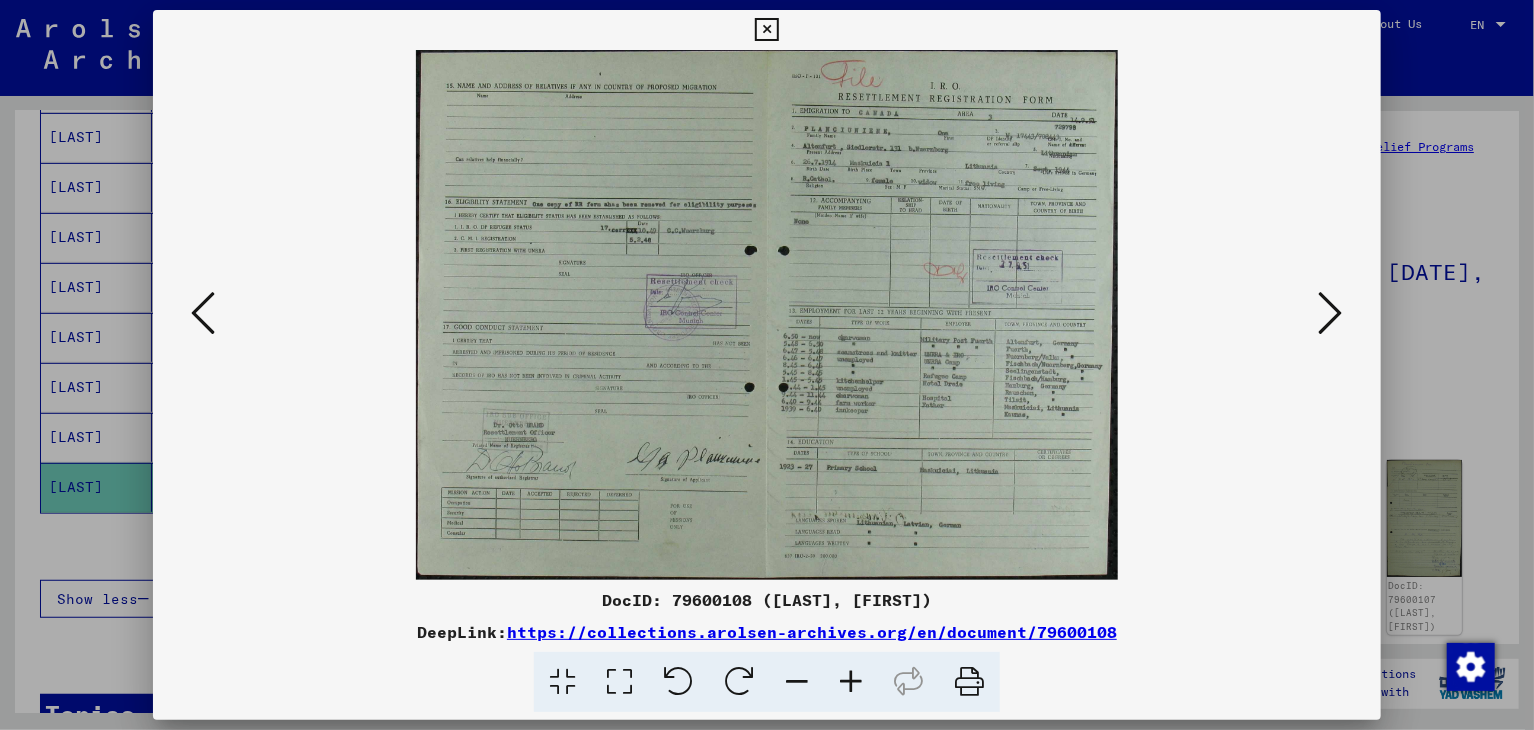 click at bounding box center [767, 365] 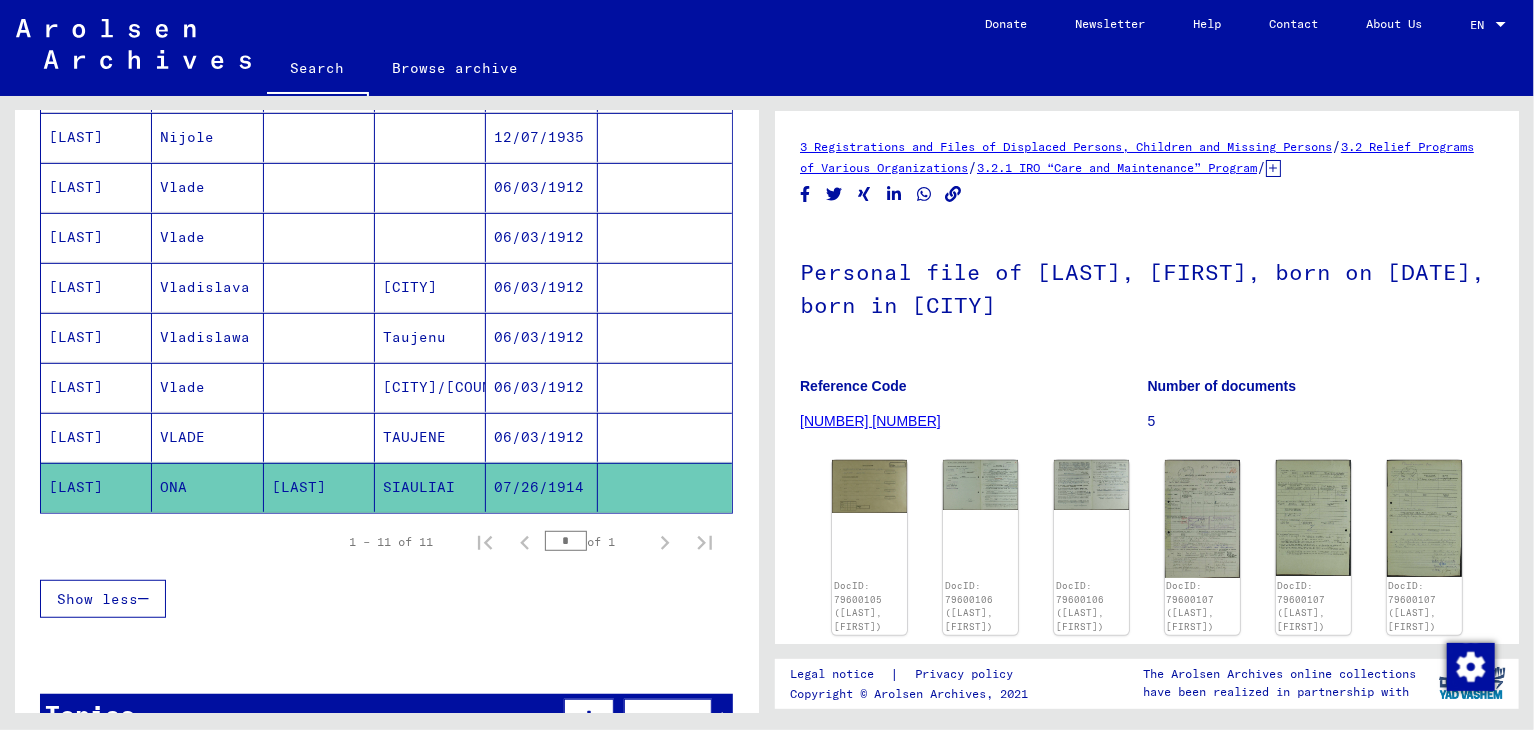 scroll, scrollTop: 0, scrollLeft: 0, axis: both 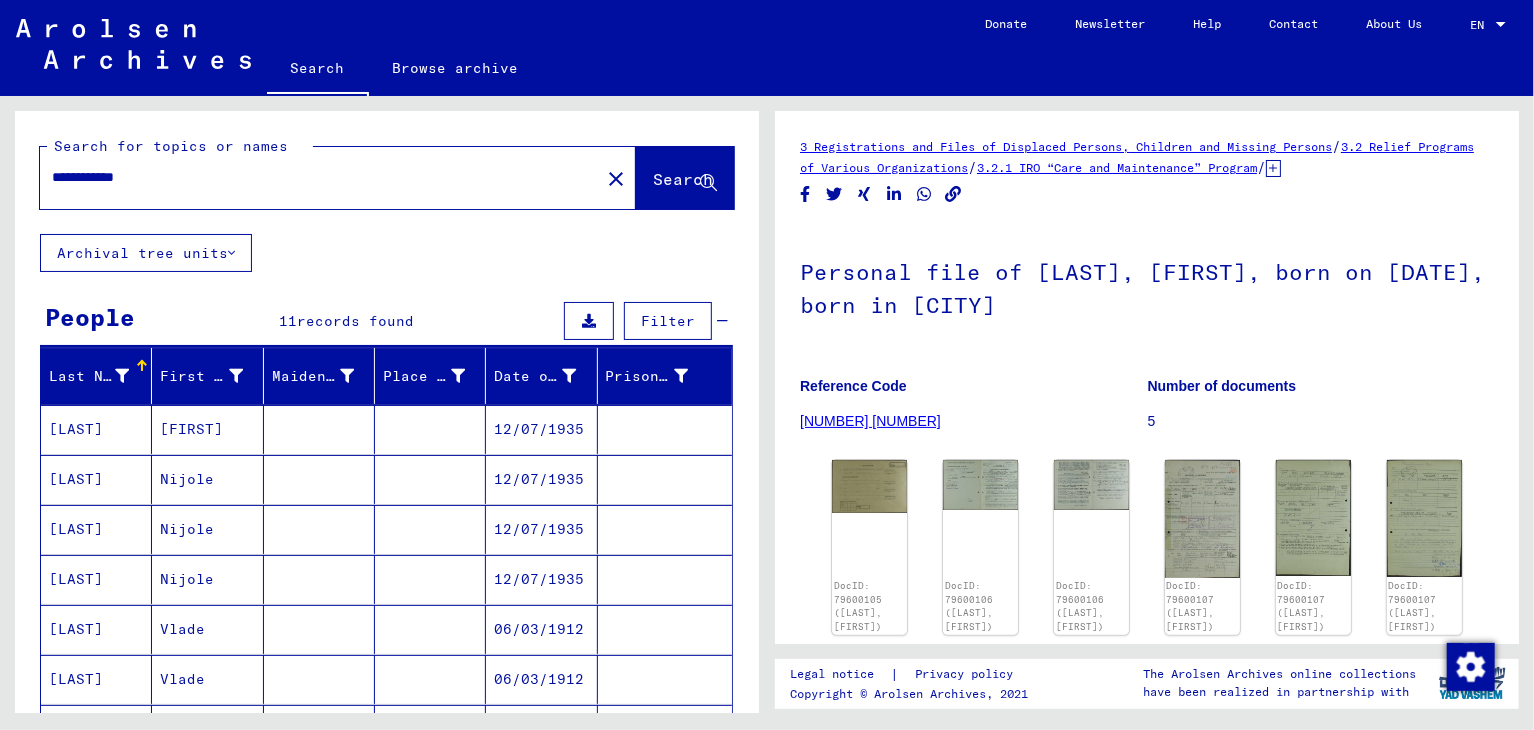 drag, startPoint x: 510, startPoint y: 215, endPoint x: 511, endPoint y: 194, distance: 21.023796 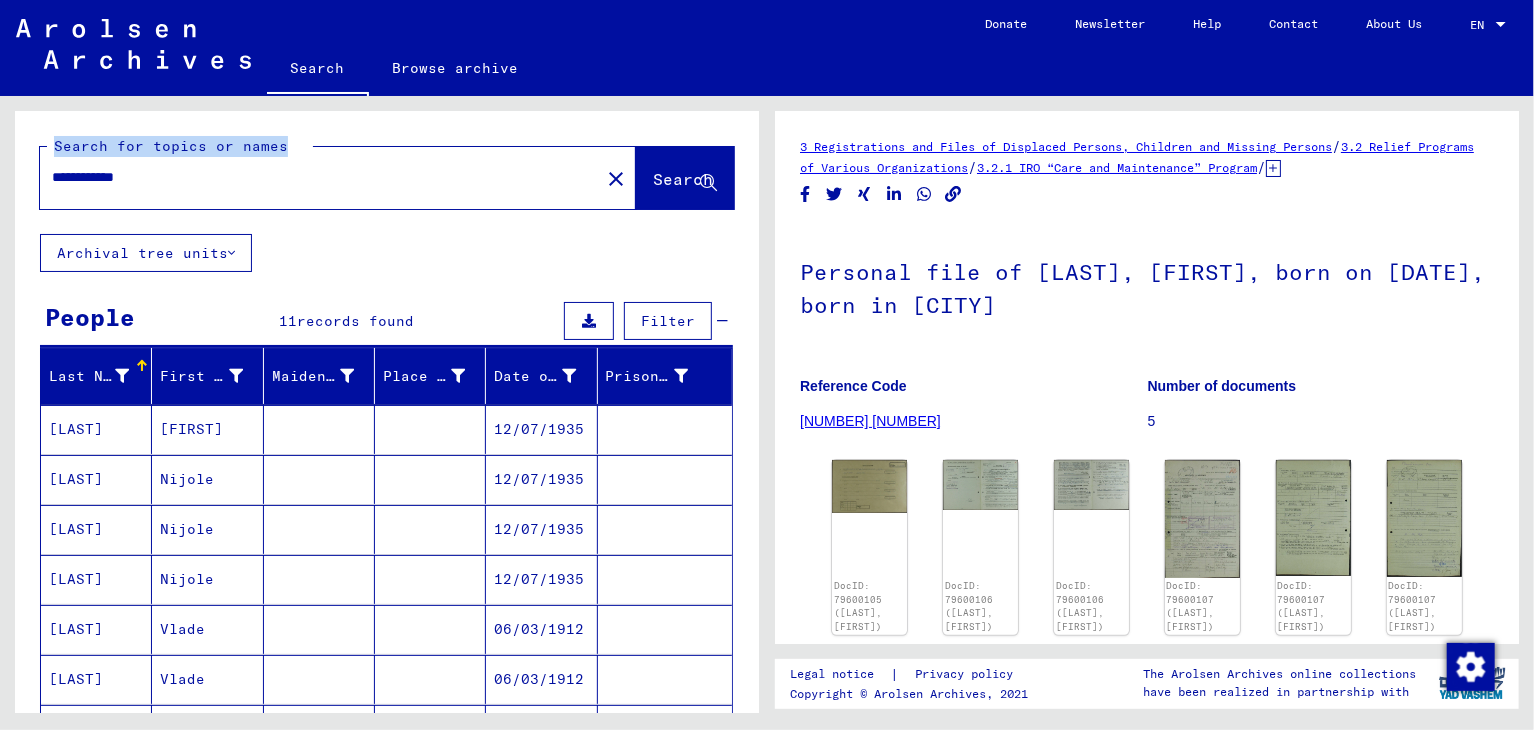 drag, startPoint x: 511, startPoint y: 194, endPoint x: -1, endPoint y: 131, distance: 515.8614 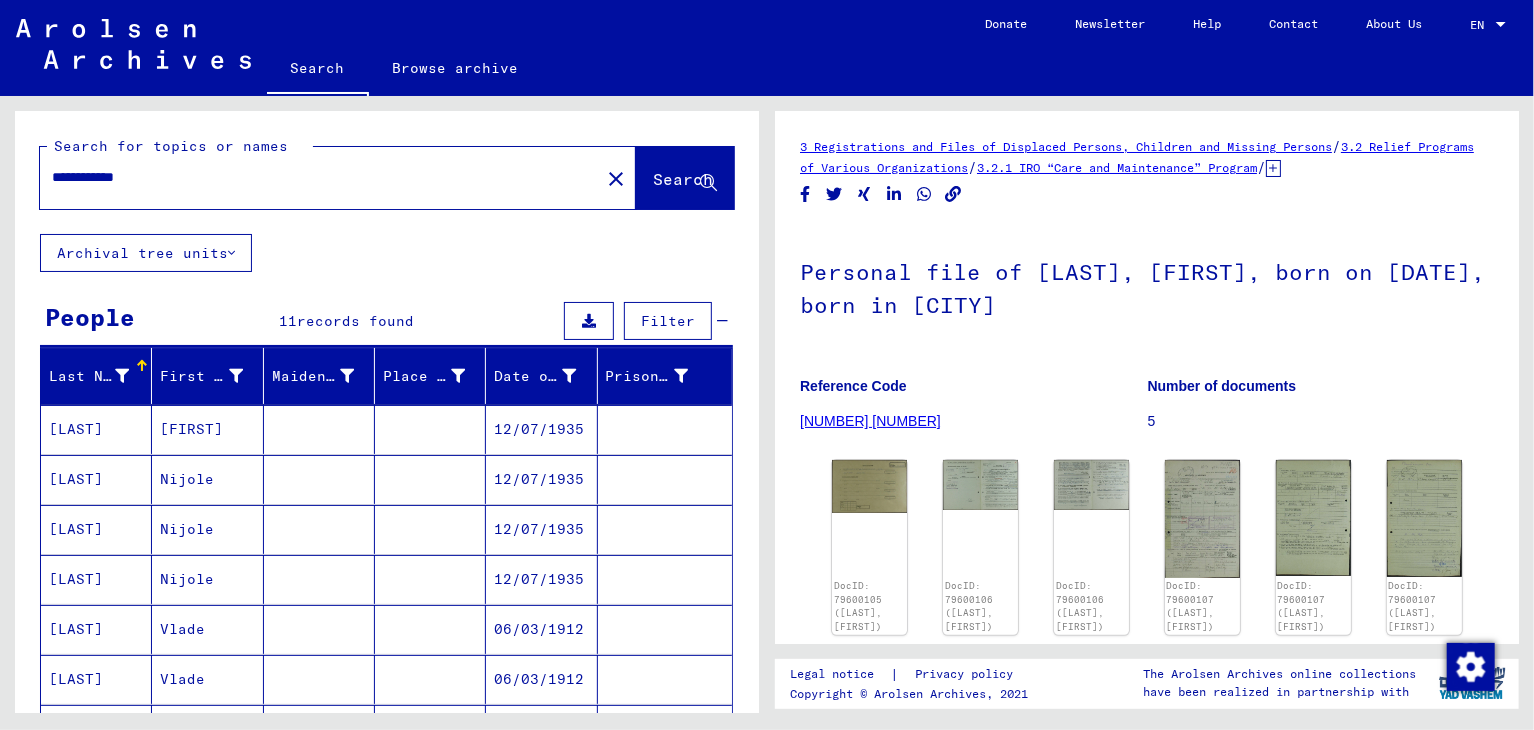 click on "**********" 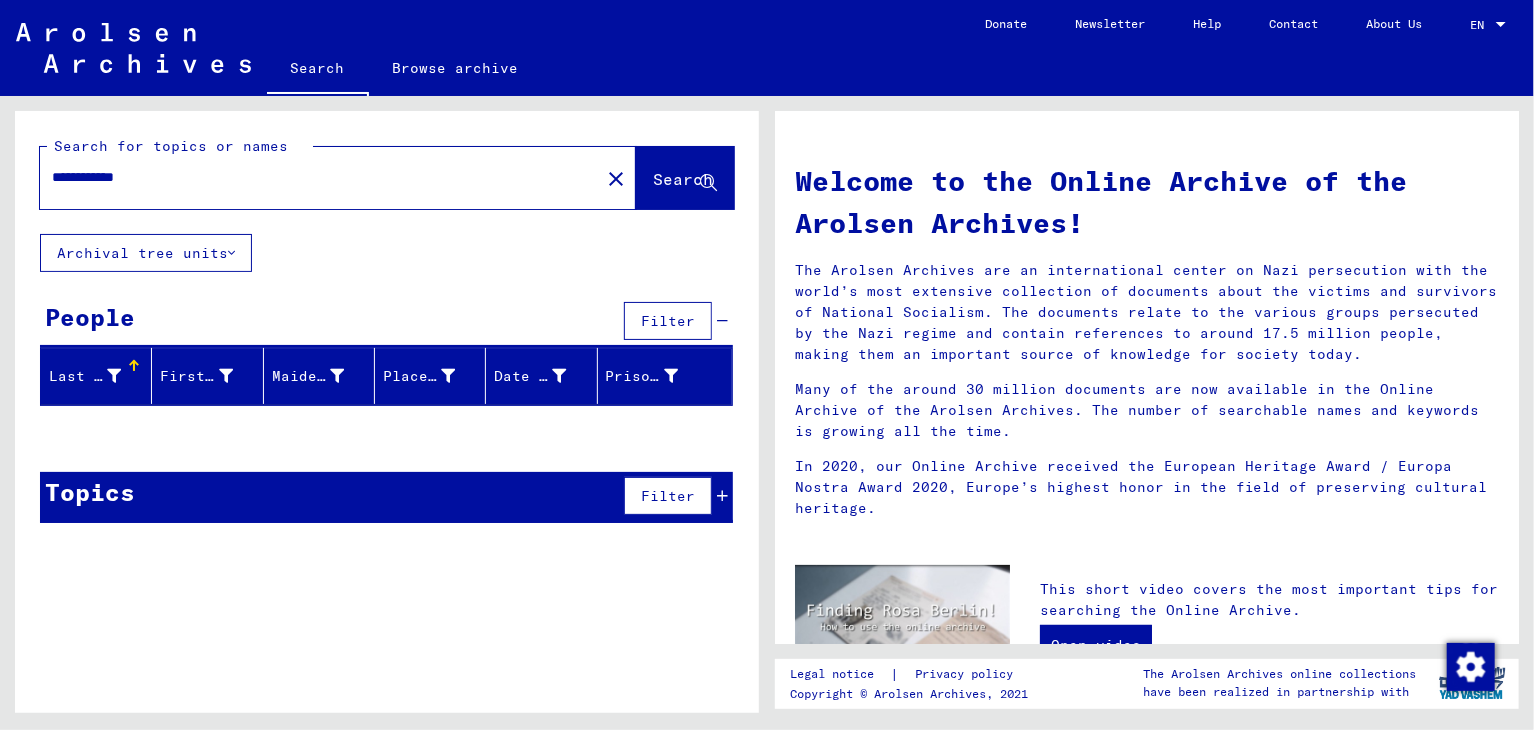 drag, startPoint x: 439, startPoint y: 204, endPoint x: 450, endPoint y: 191, distance: 17.029387 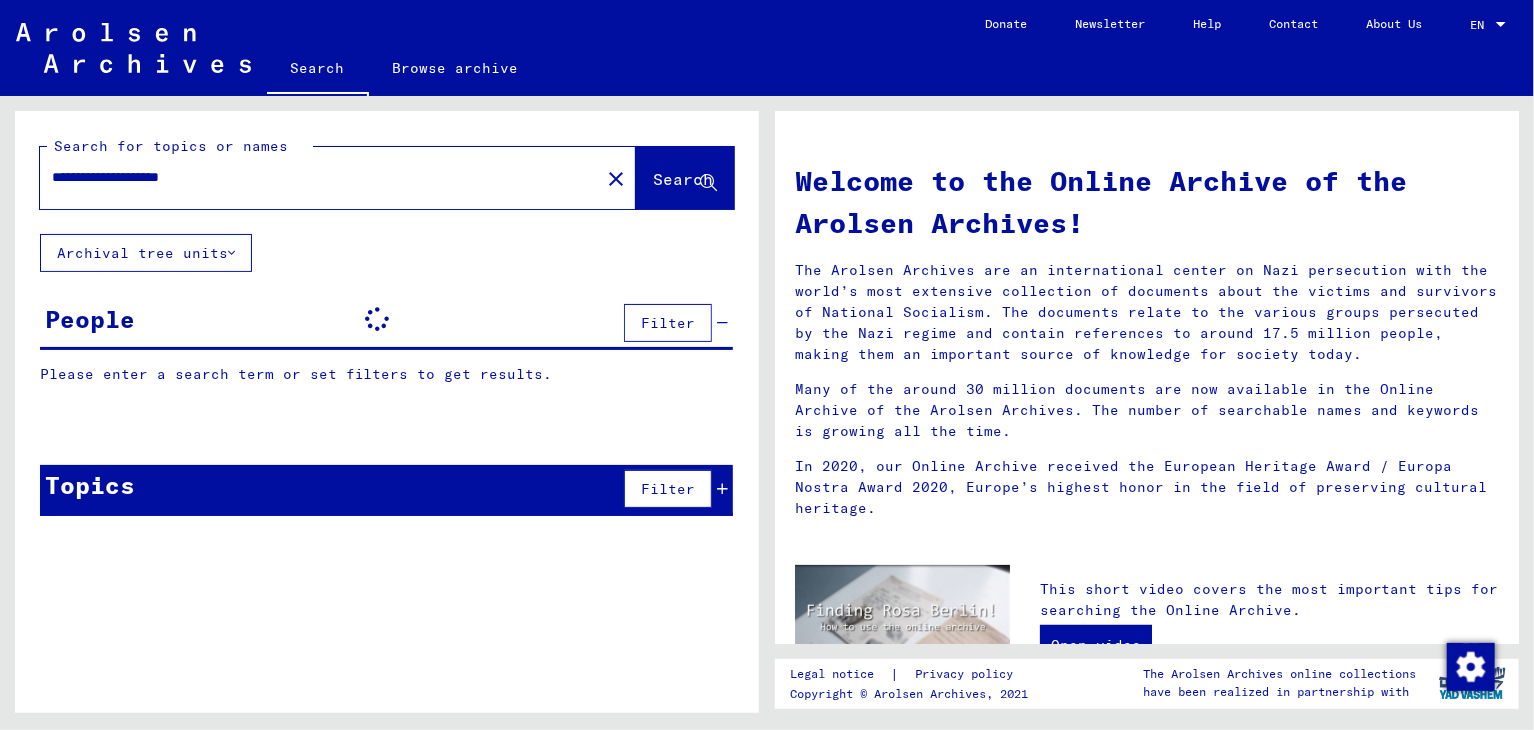 click on "**********" at bounding box center (314, 177) 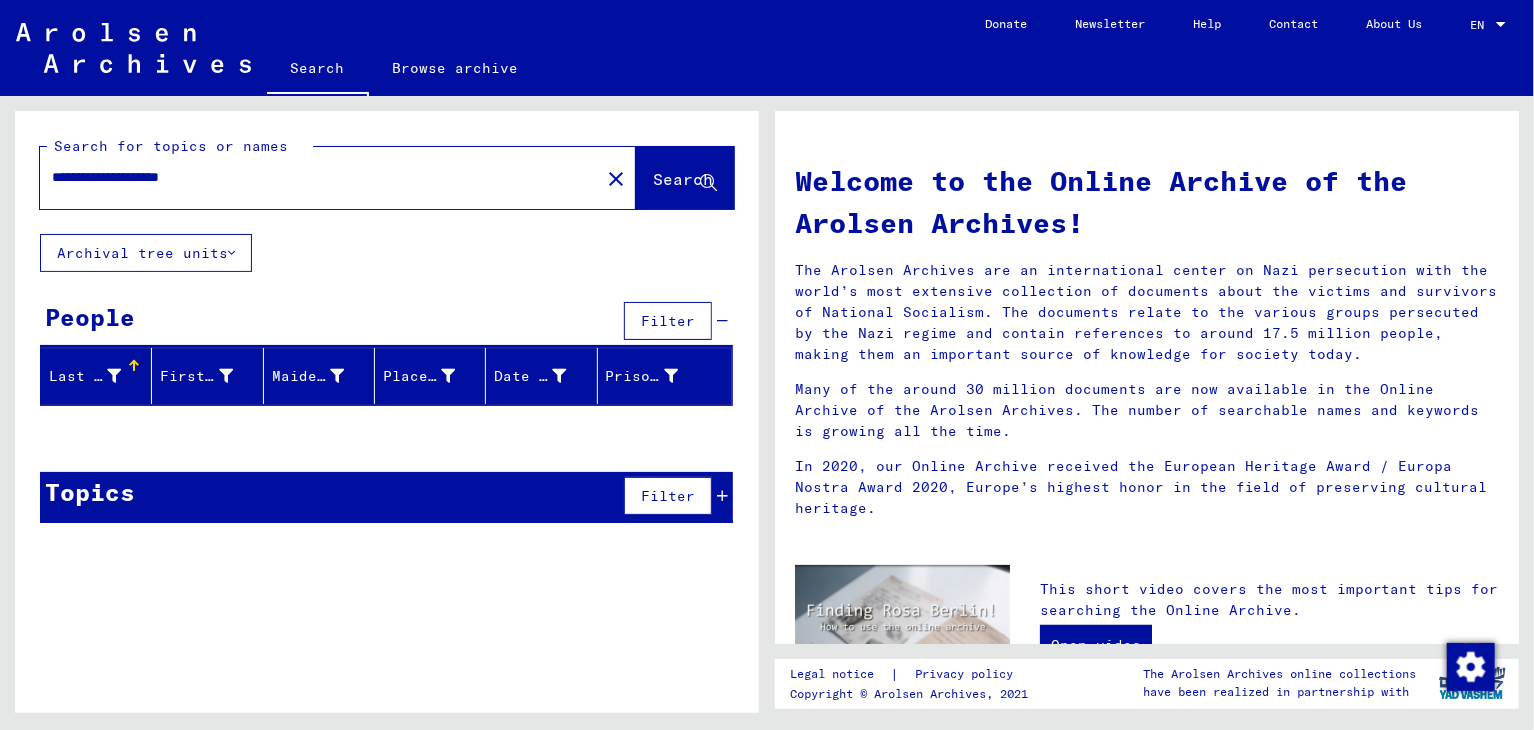 type on "**********" 